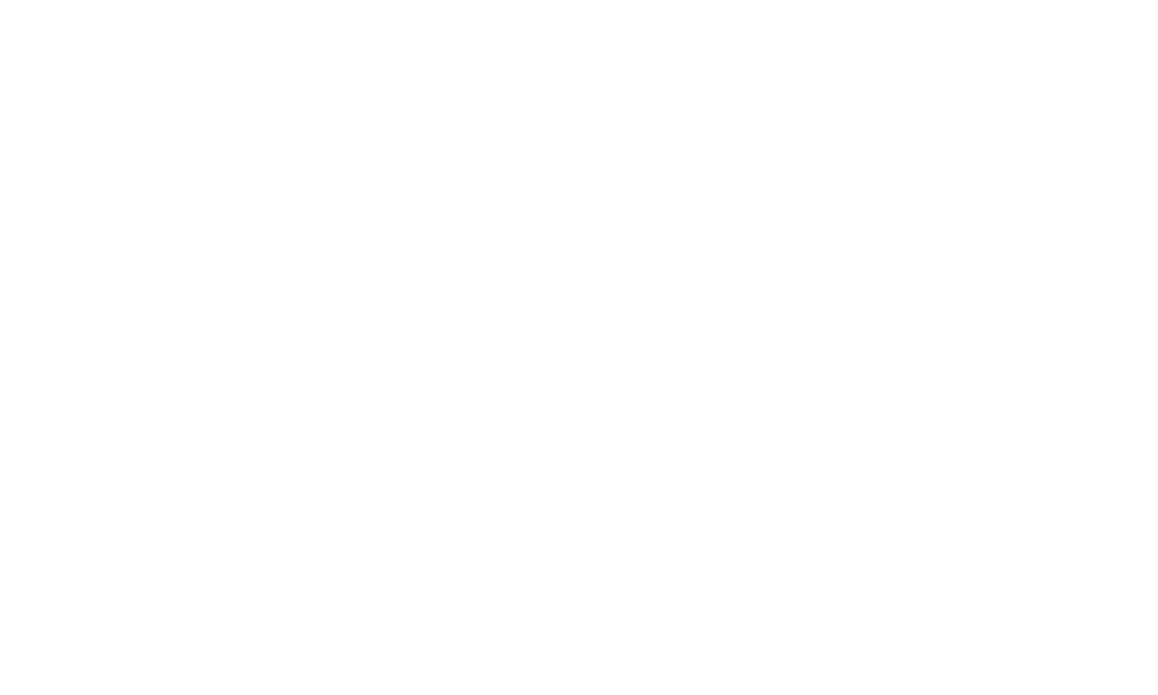 scroll, scrollTop: 0, scrollLeft: 0, axis: both 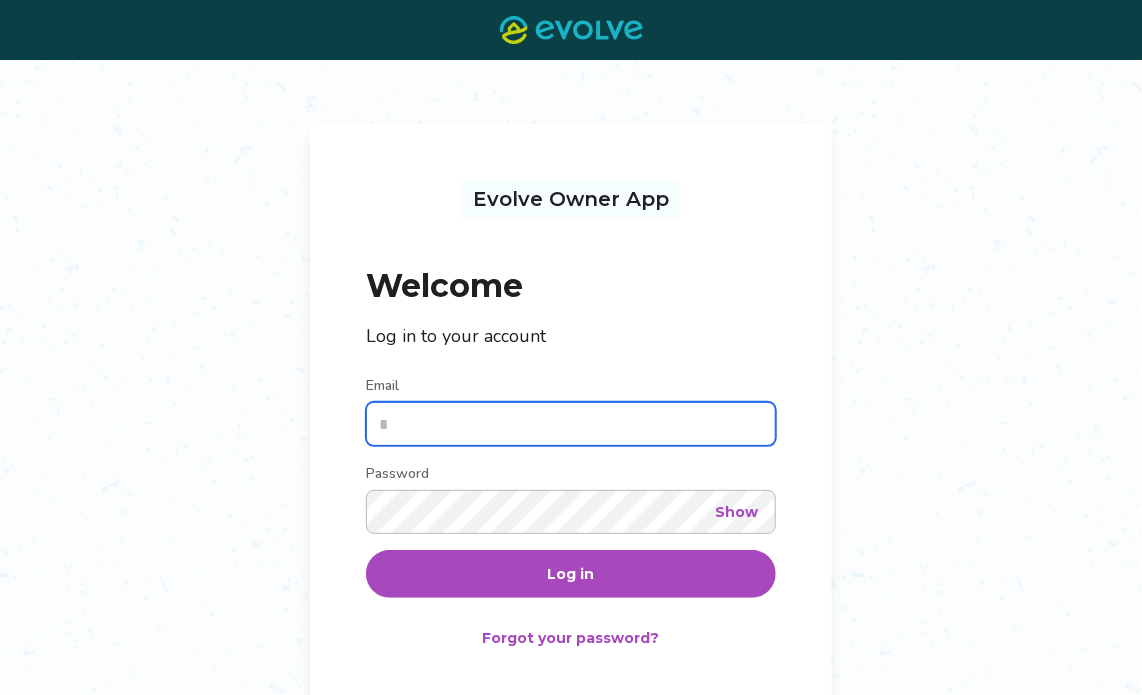 type on "**********" 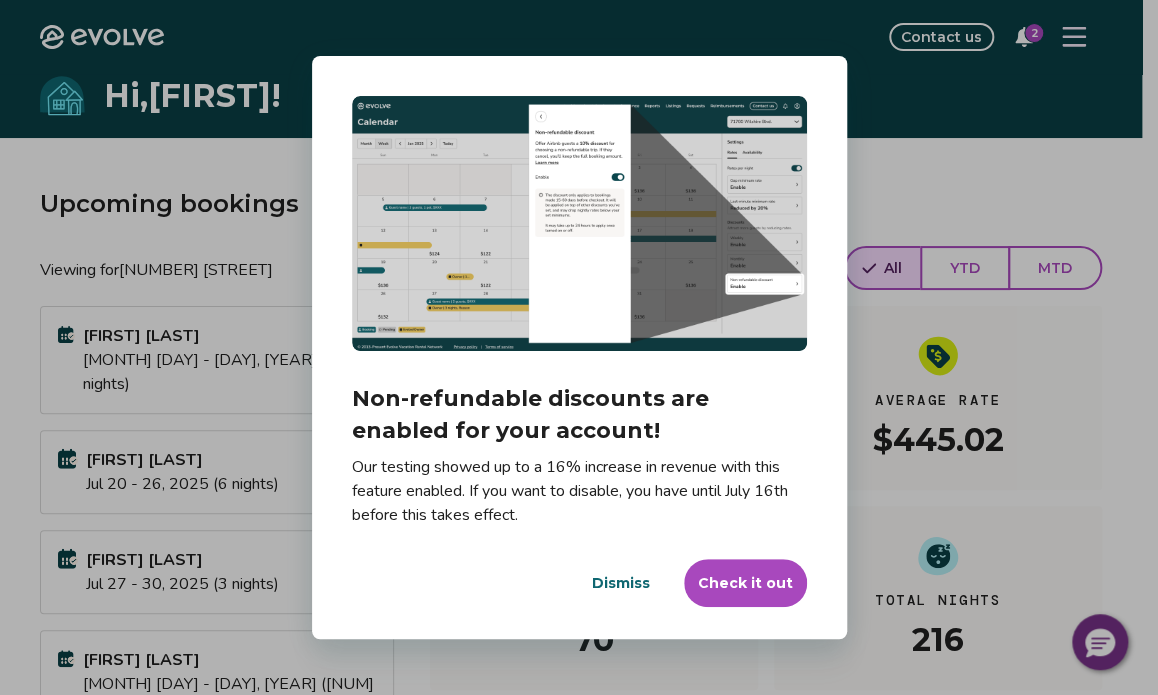 click on "Dialog Non-refundable discounts are enabled for your account! Our testing showed up to a 16% increase in revenue with this feature enabled. If you want to disable, you have until July 16th before this takes effect. Dismiss Check it out" at bounding box center (579, 347) 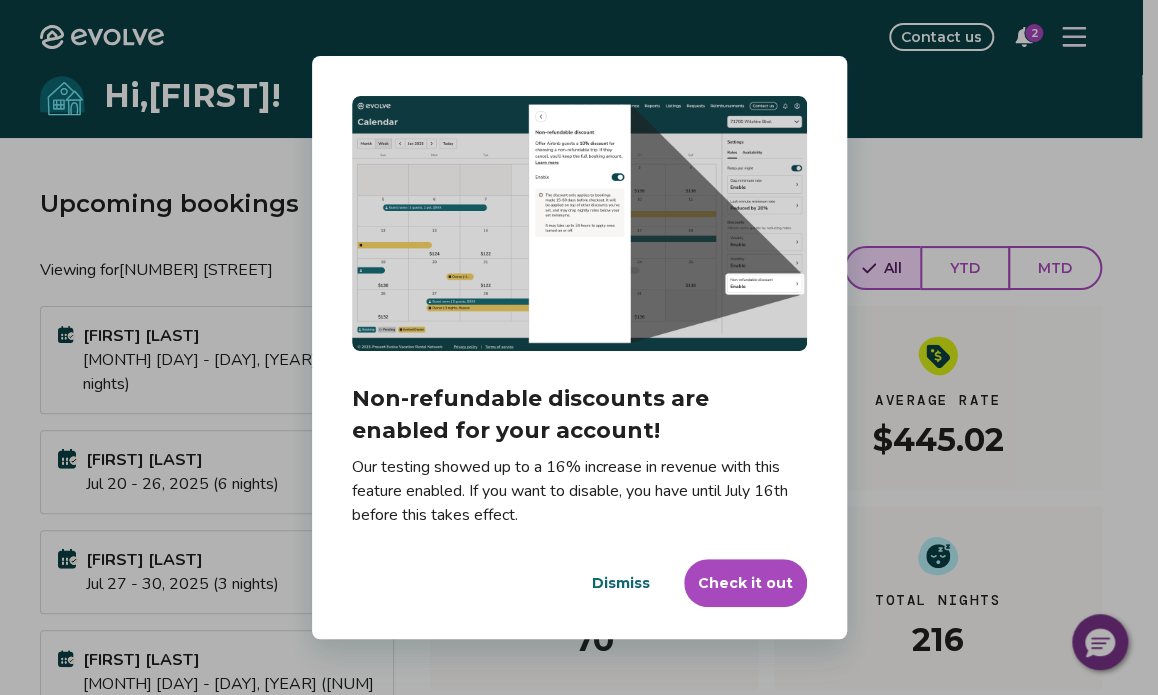 click on "Check it out" at bounding box center [745, 583] 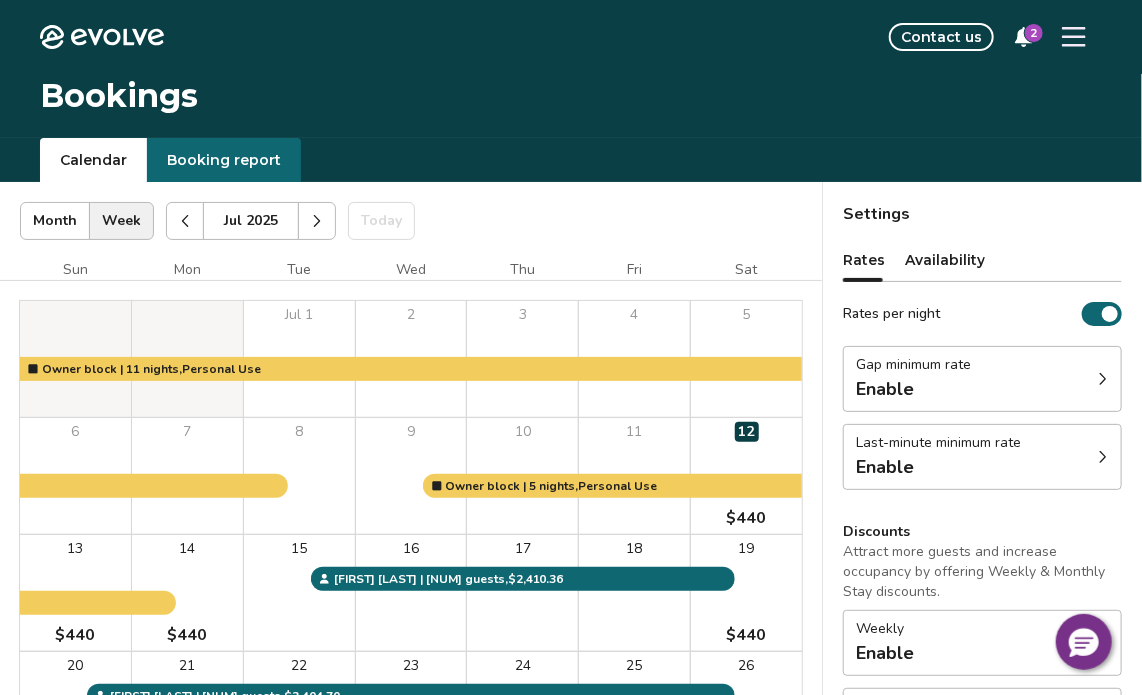 click at bounding box center (1103, 379) 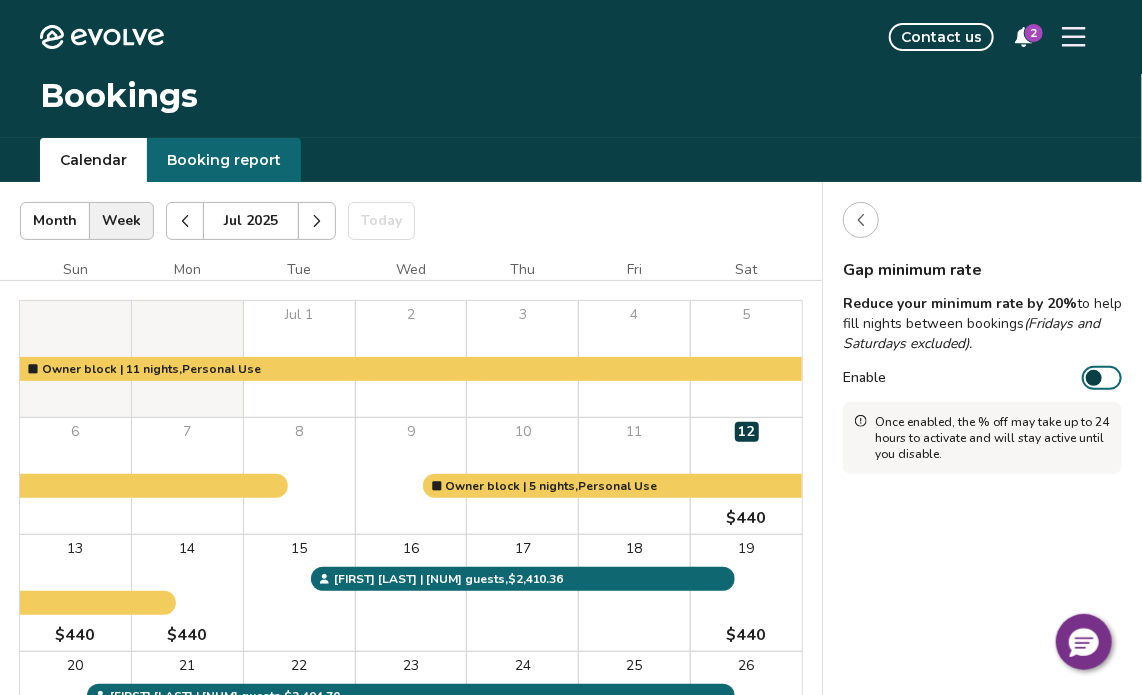 click at bounding box center (1094, 378) 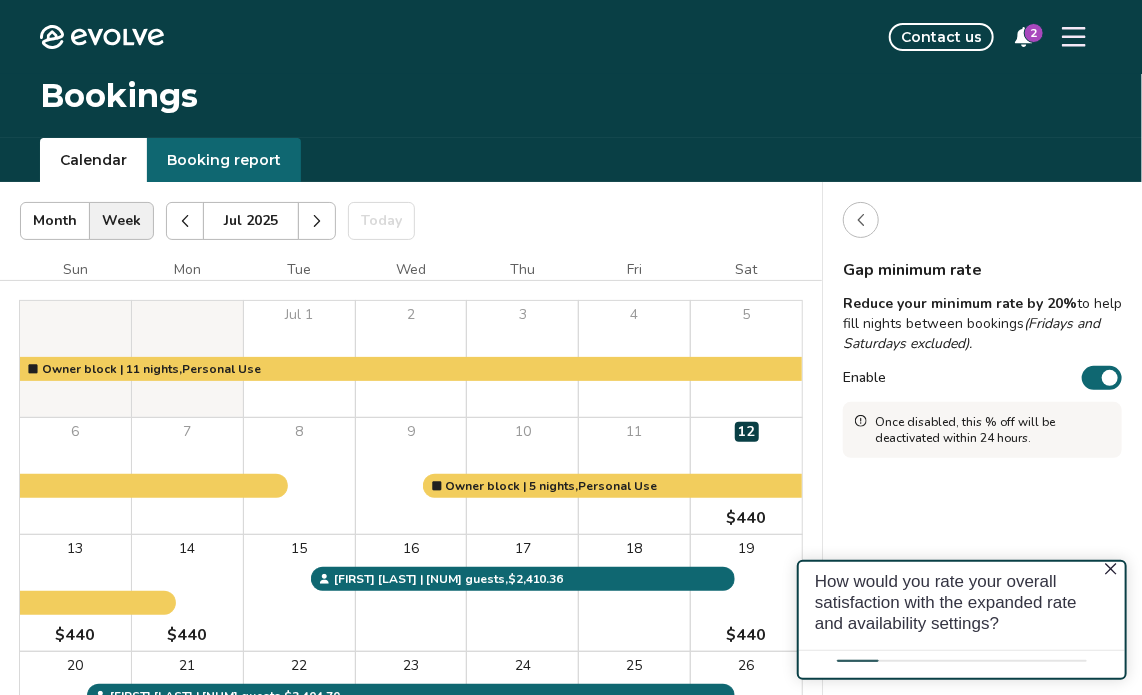 scroll, scrollTop: 0, scrollLeft: 0, axis: both 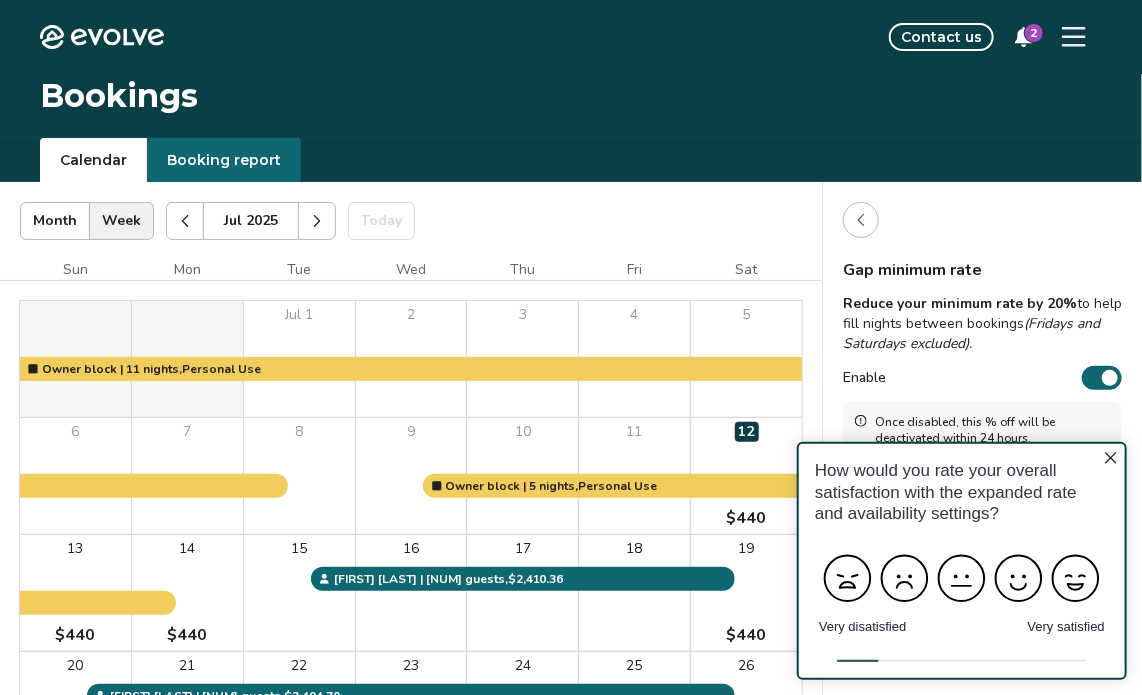 click 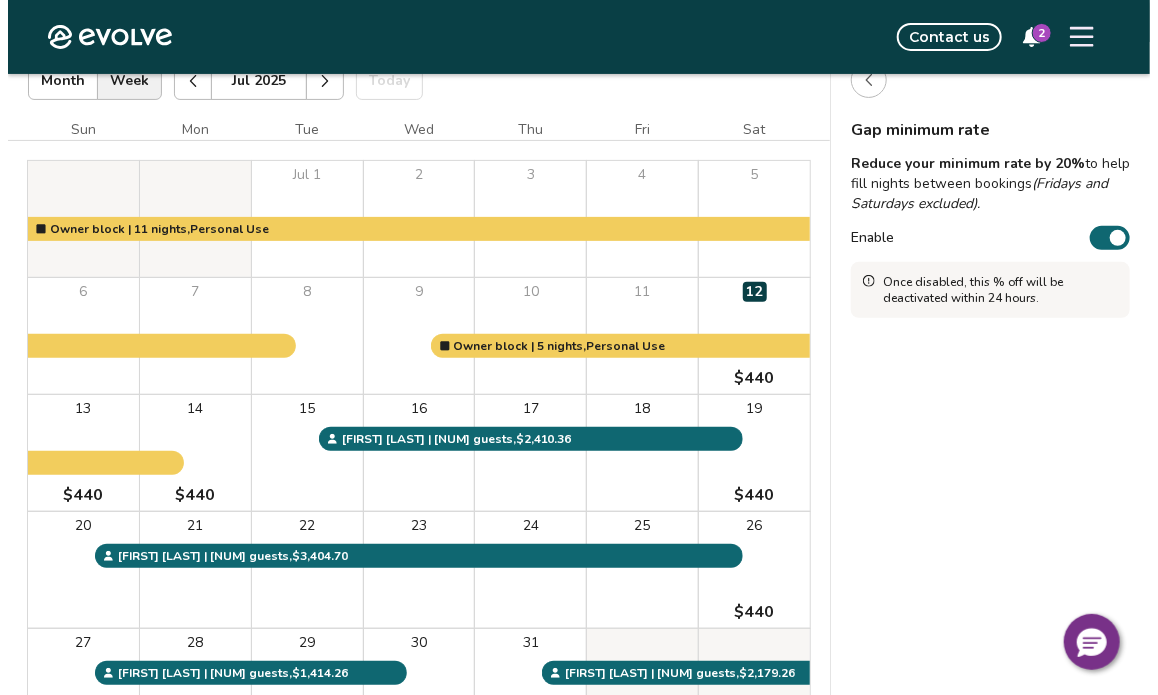 scroll, scrollTop: 0, scrollLeft: 0, axis: both 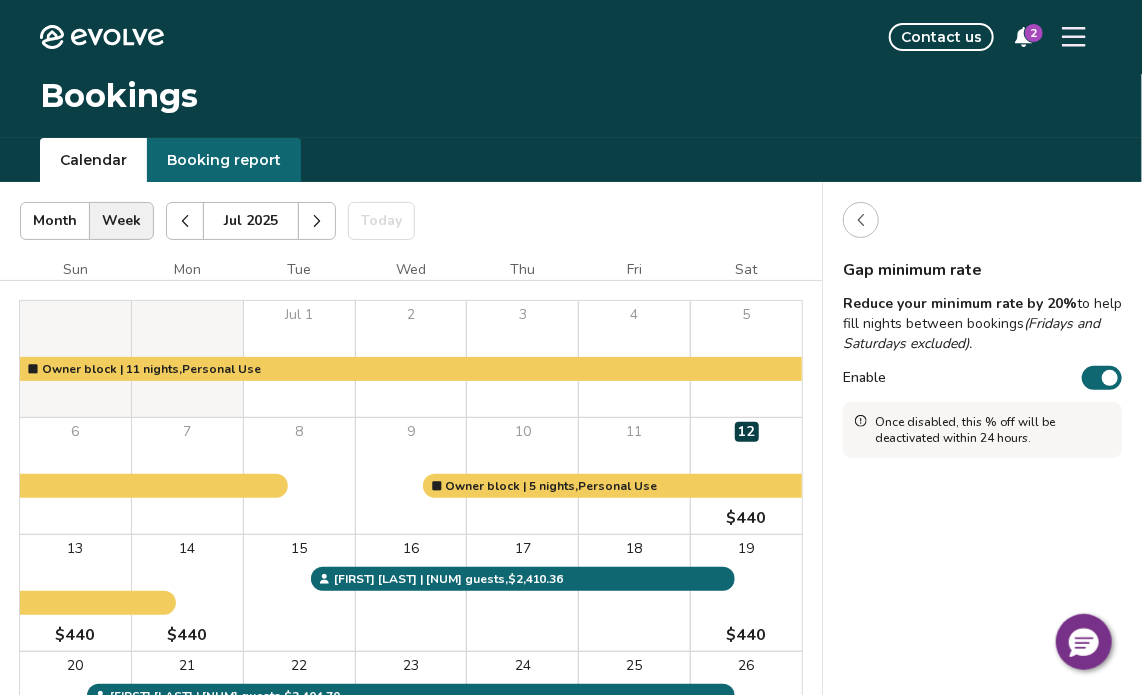 click at bounding box center (861, 220) 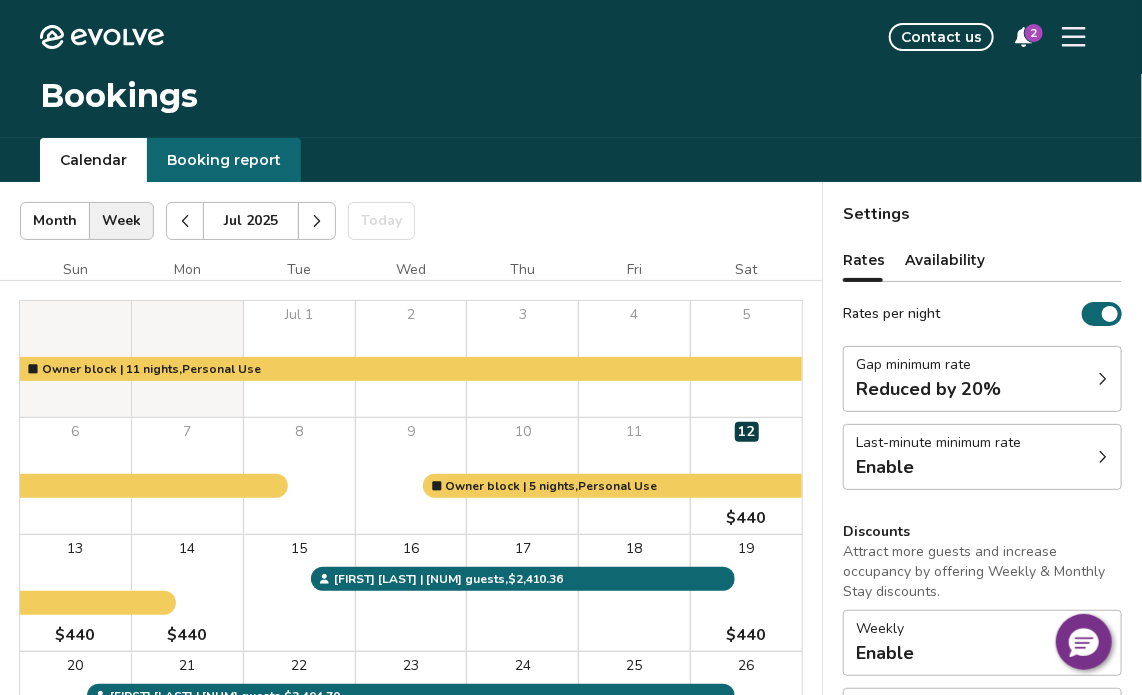 click on "Availability" at bounding box center (945, 260) 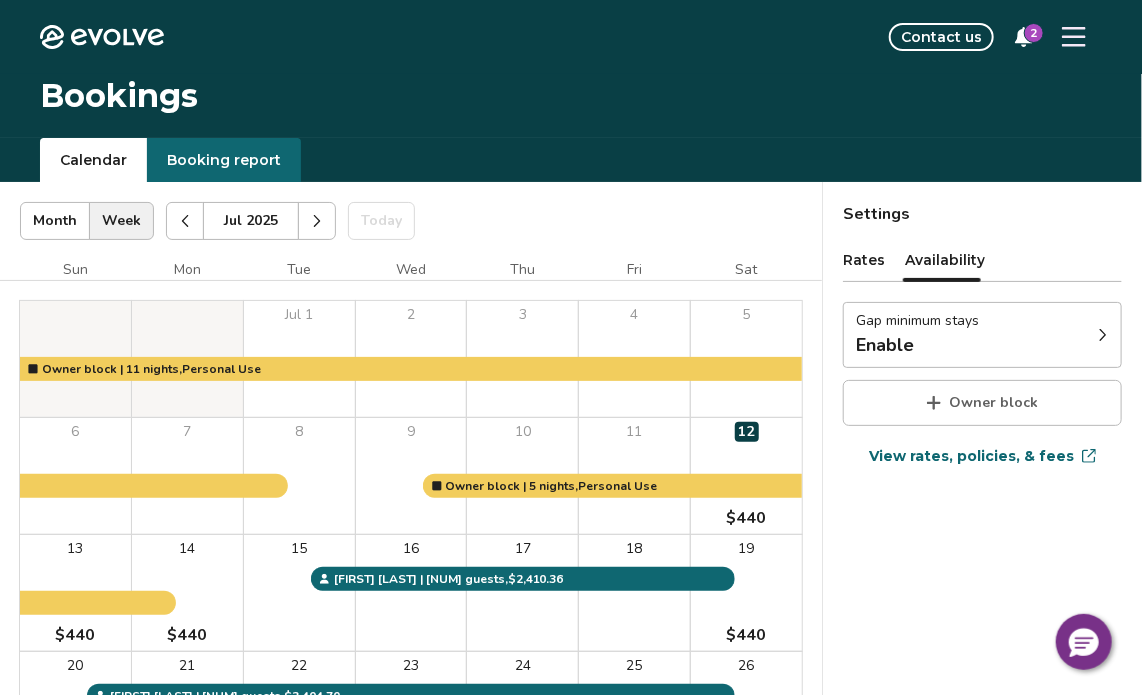 click on "Rates" at bounding box center (864, 260) 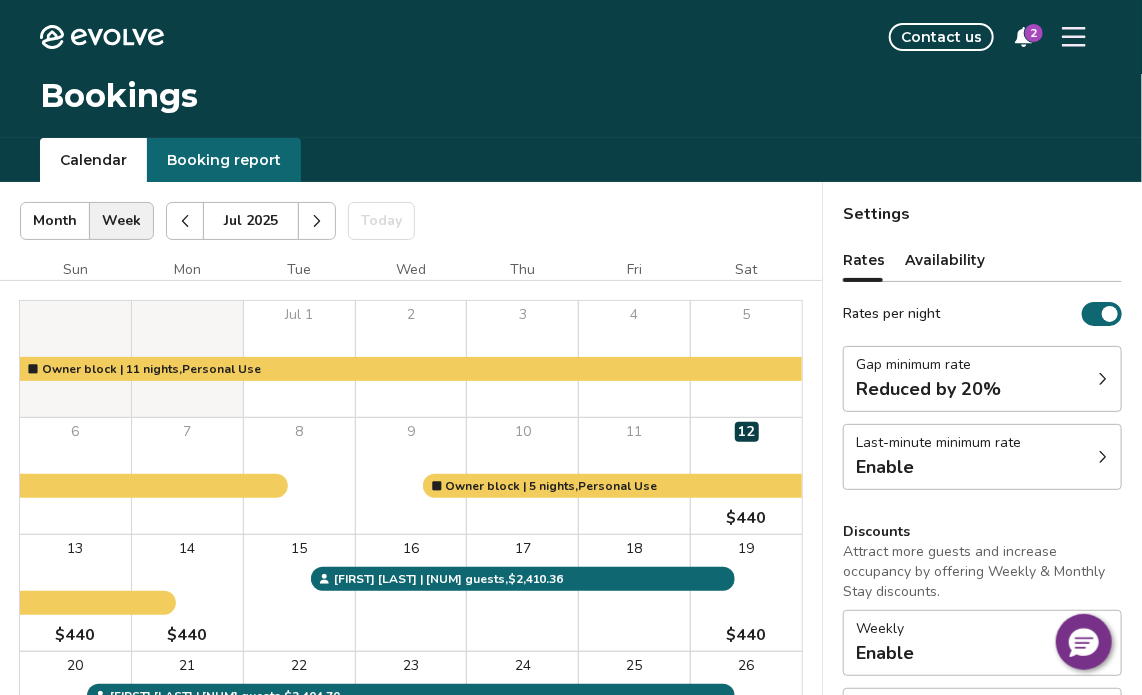 click 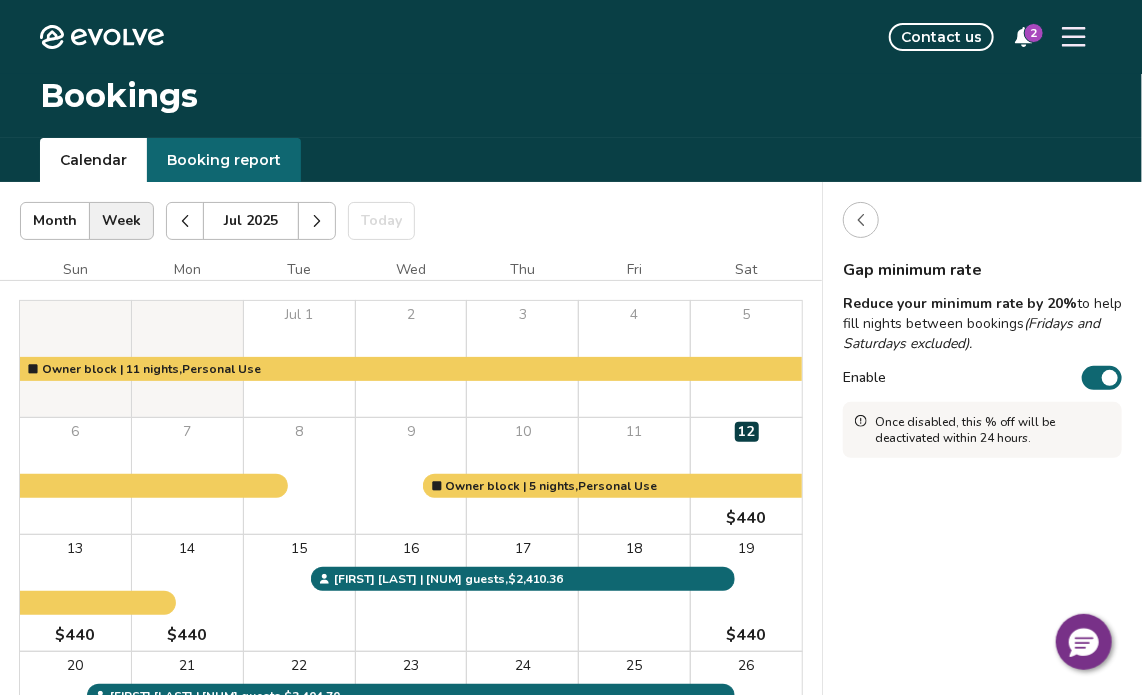 click at bounding box center (1110, 378) 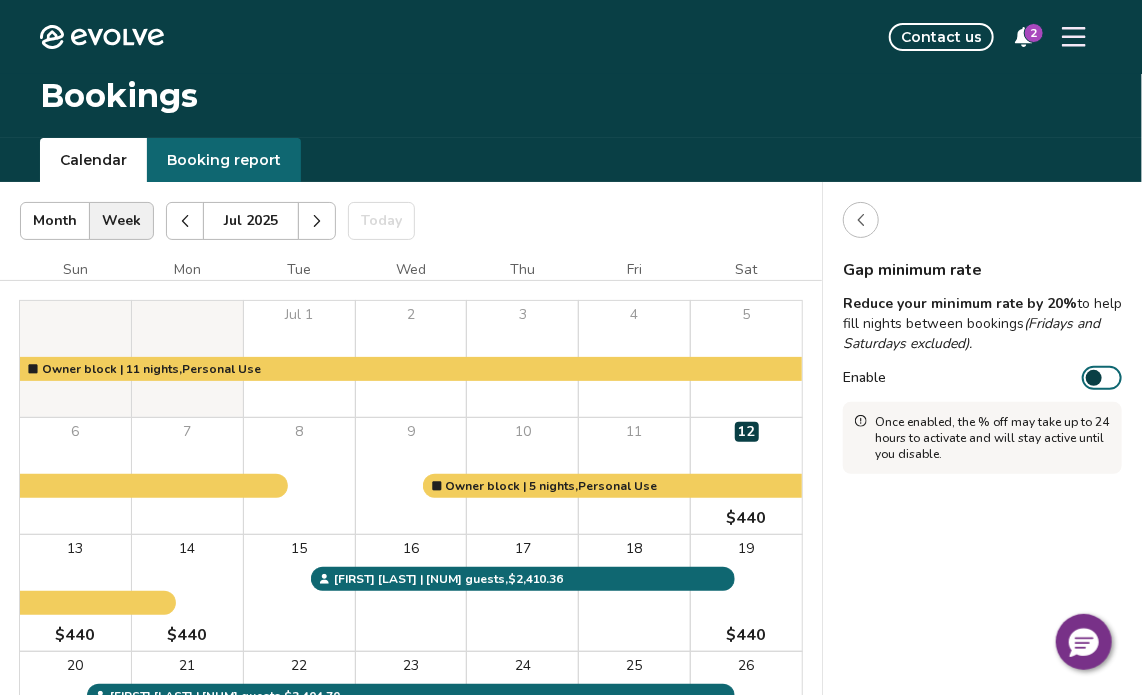 click on "Contact us 2" at bounding box center [645, 37] 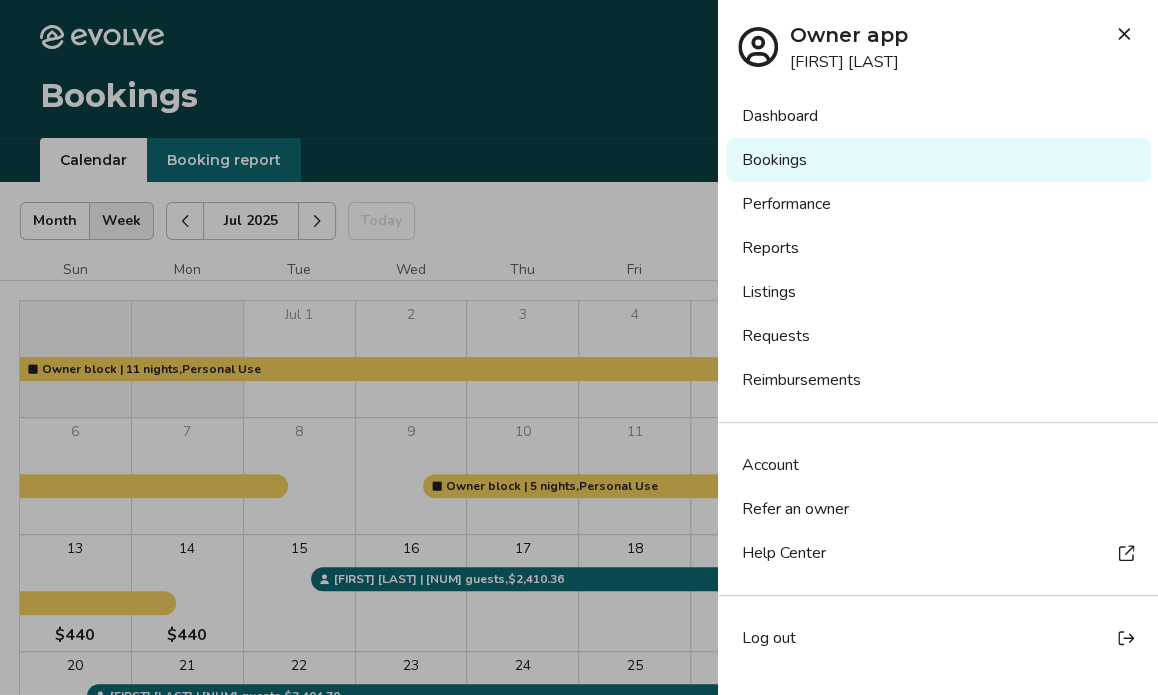 click on "Dashboard" at bounding box center [938, 116] 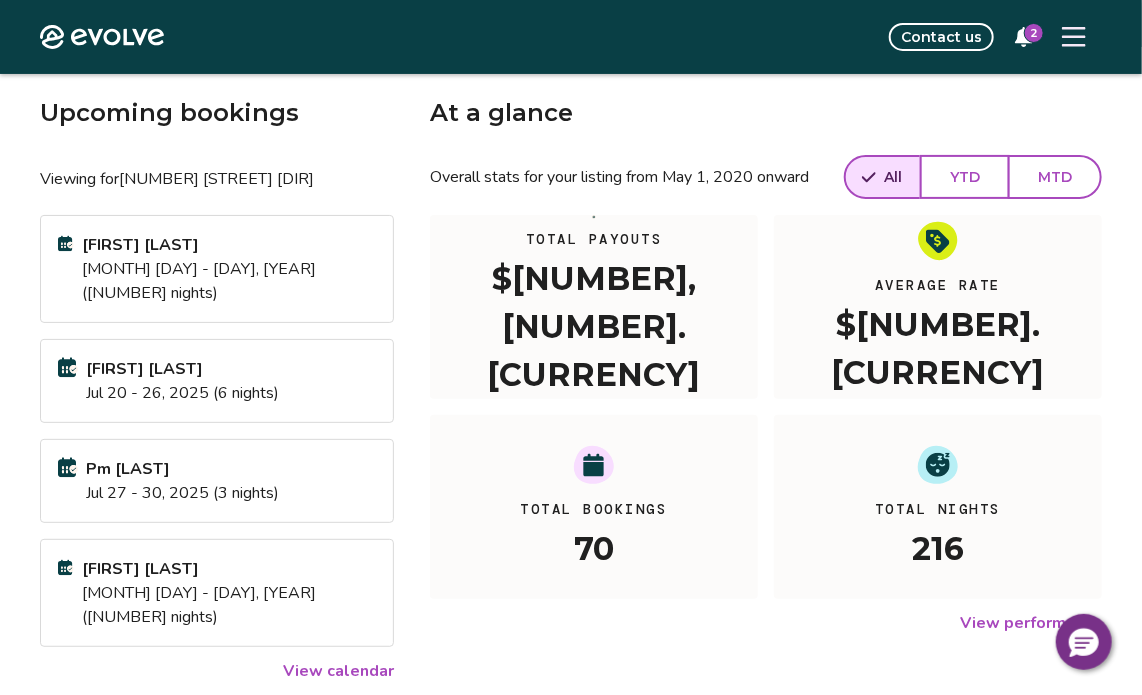 scroll, scrollTop: 239, scrollLeft: 0, axis: vertical 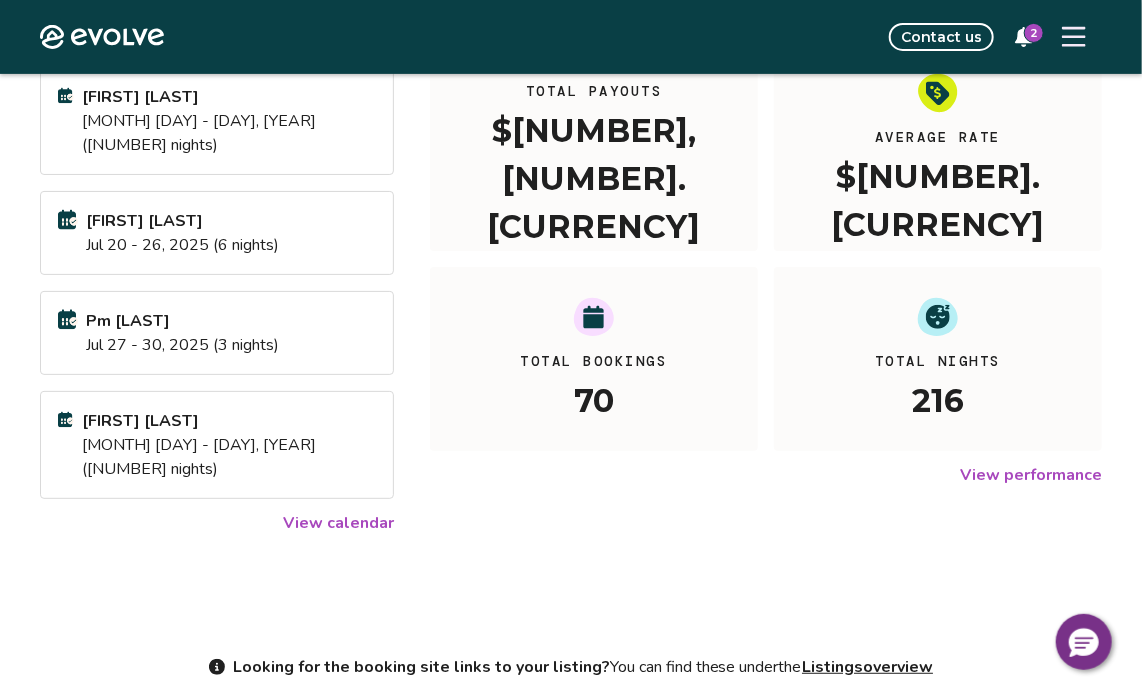 click on "View calendar" at bounding box center [338, 523] 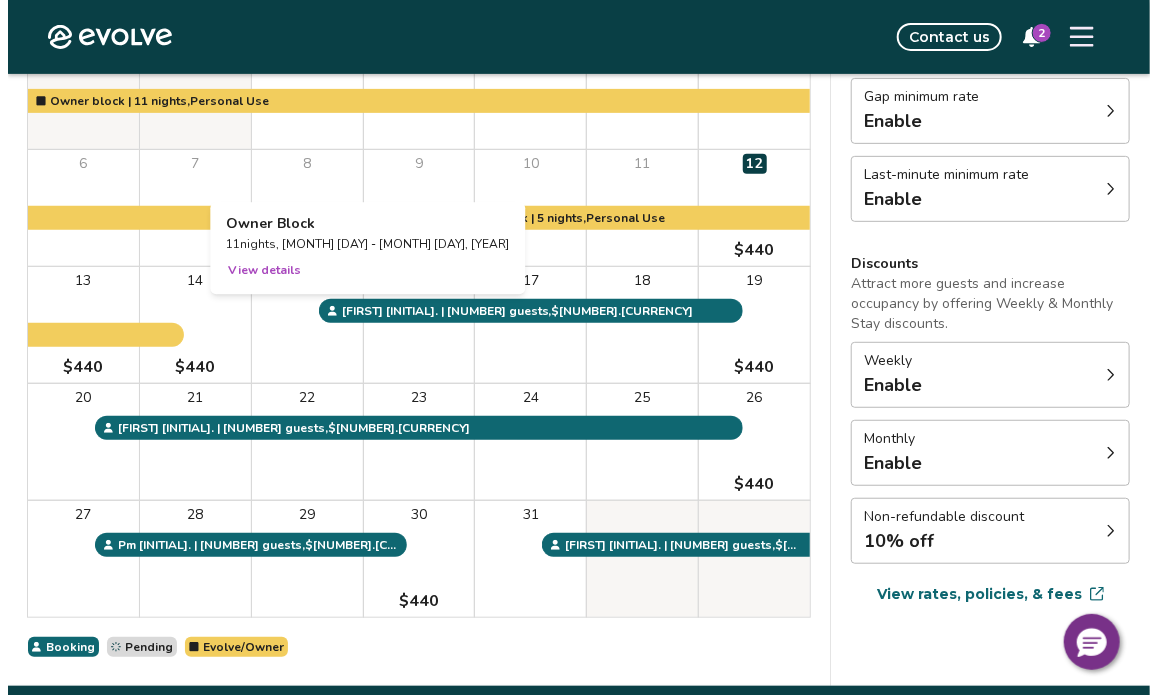 scroll, scrollTop: 300, scrollLeft: 0, axis: vertical 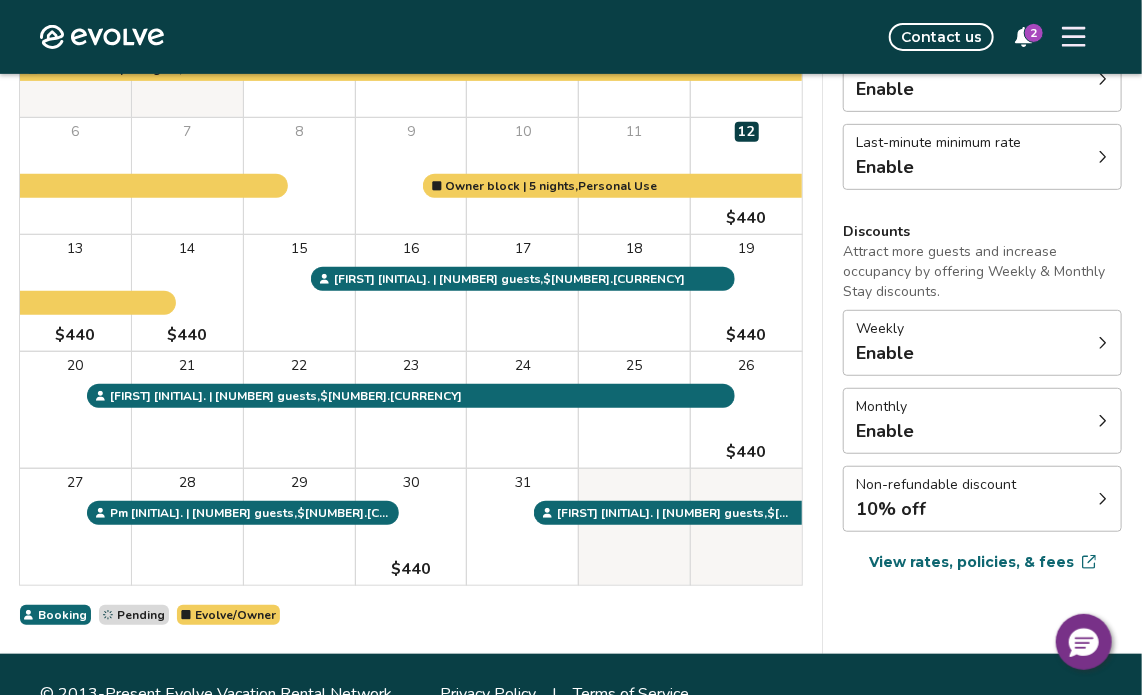 click 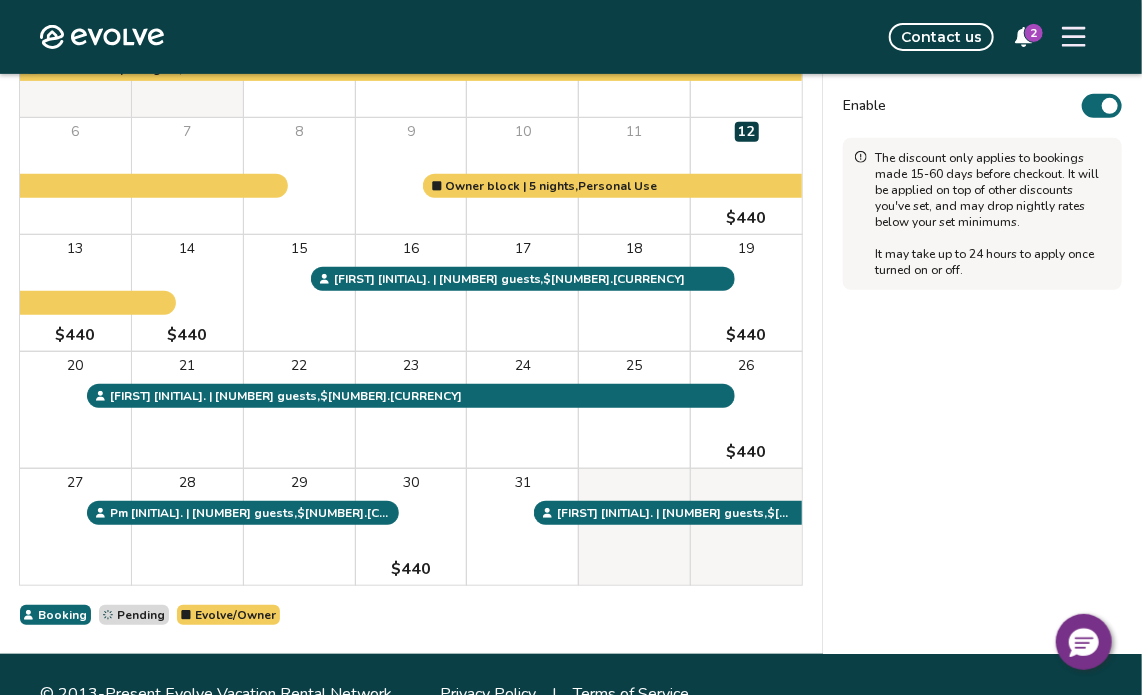 click at bounding box center (1110, 106) 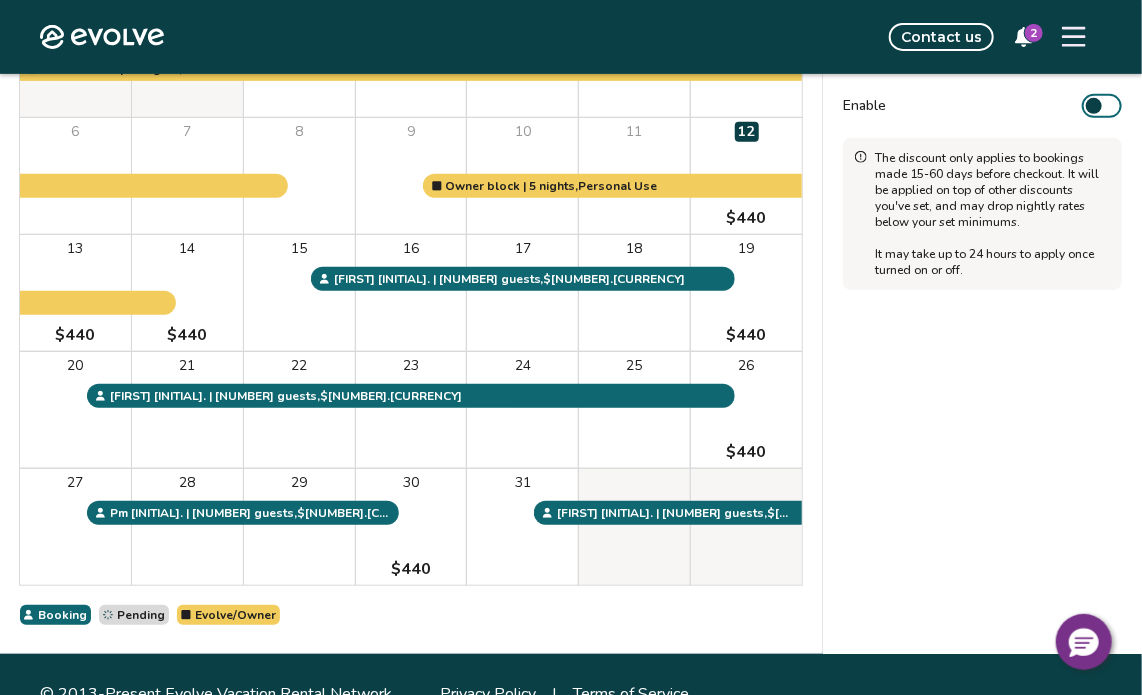 click 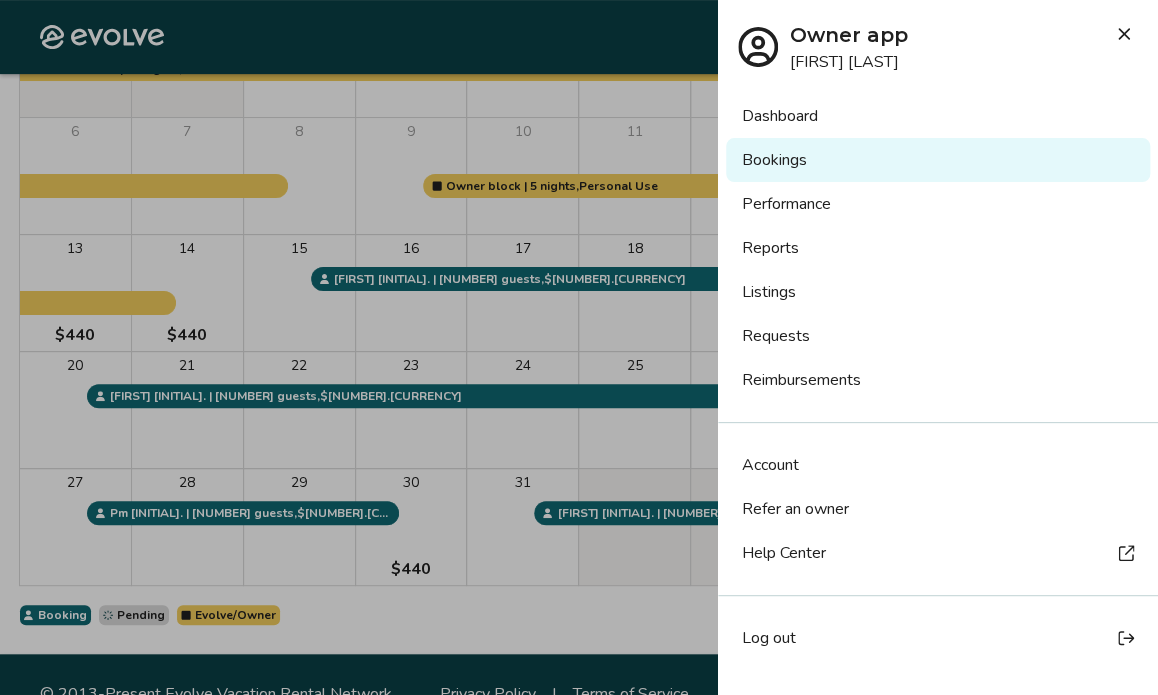 click at bounding box center [579, 347] 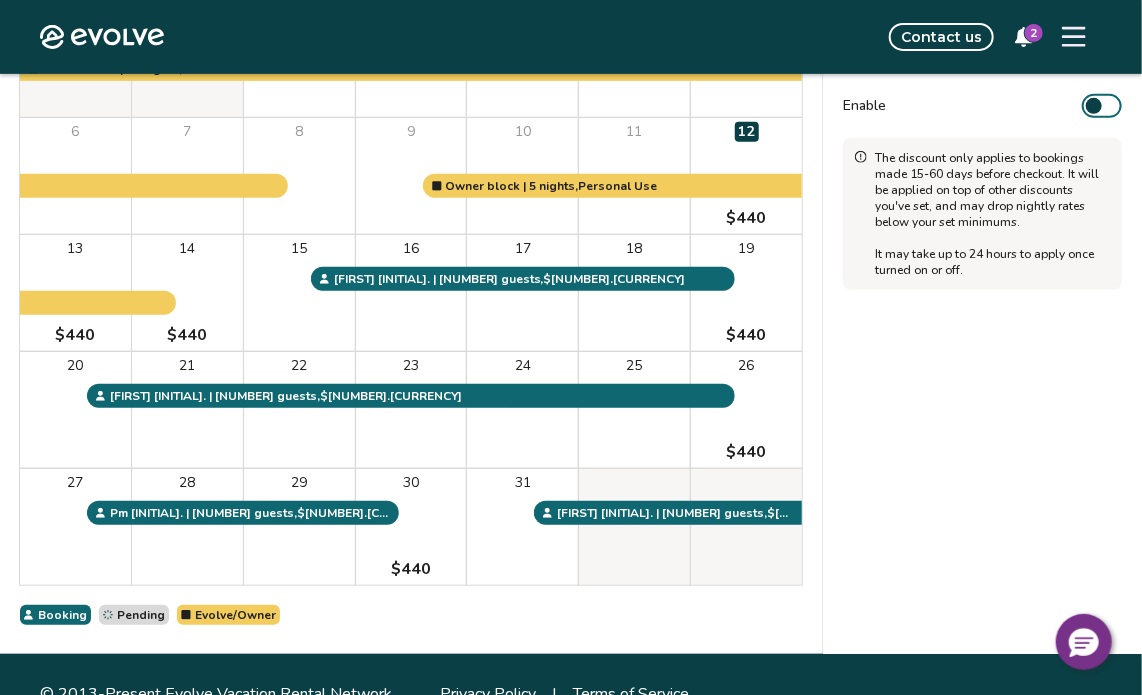 click 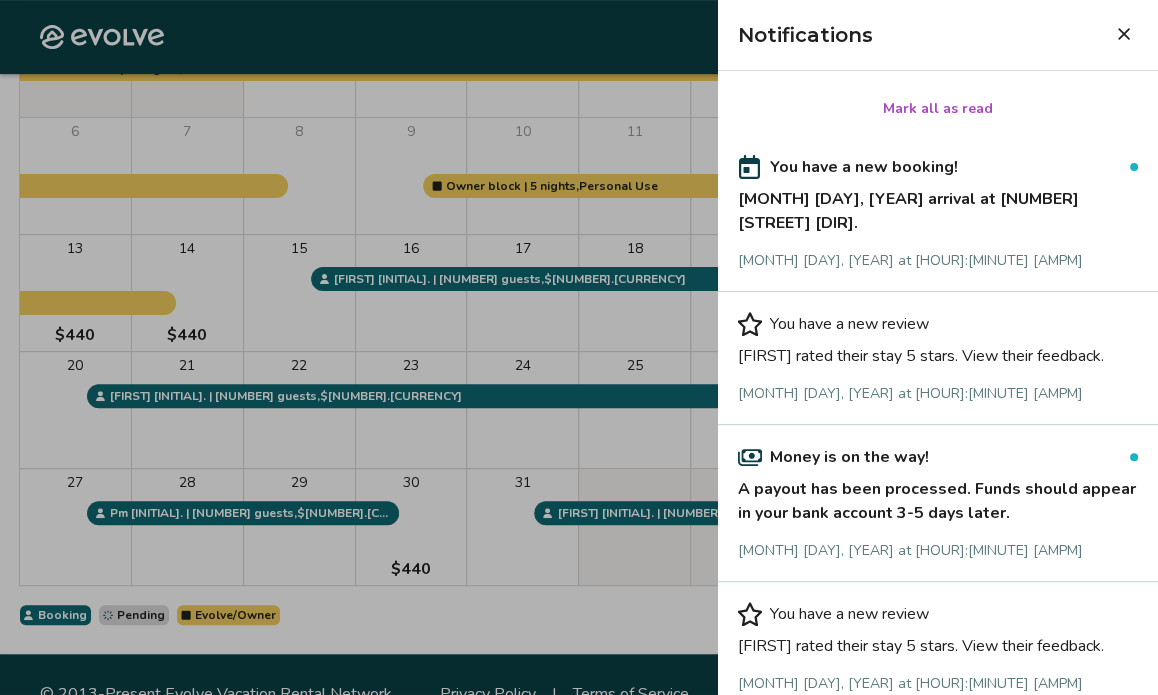 click on "You have a new booking!" at bounding box center (864, 167) 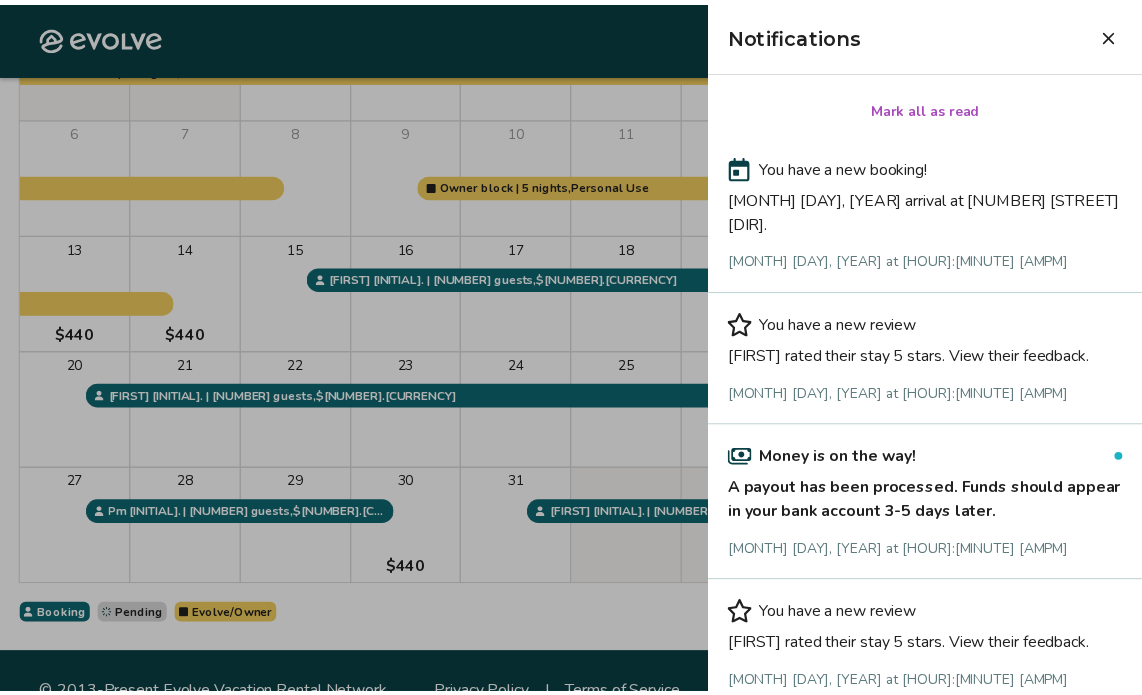 scroll, scrollTop: 0, scrollLeft: 0, axis: both 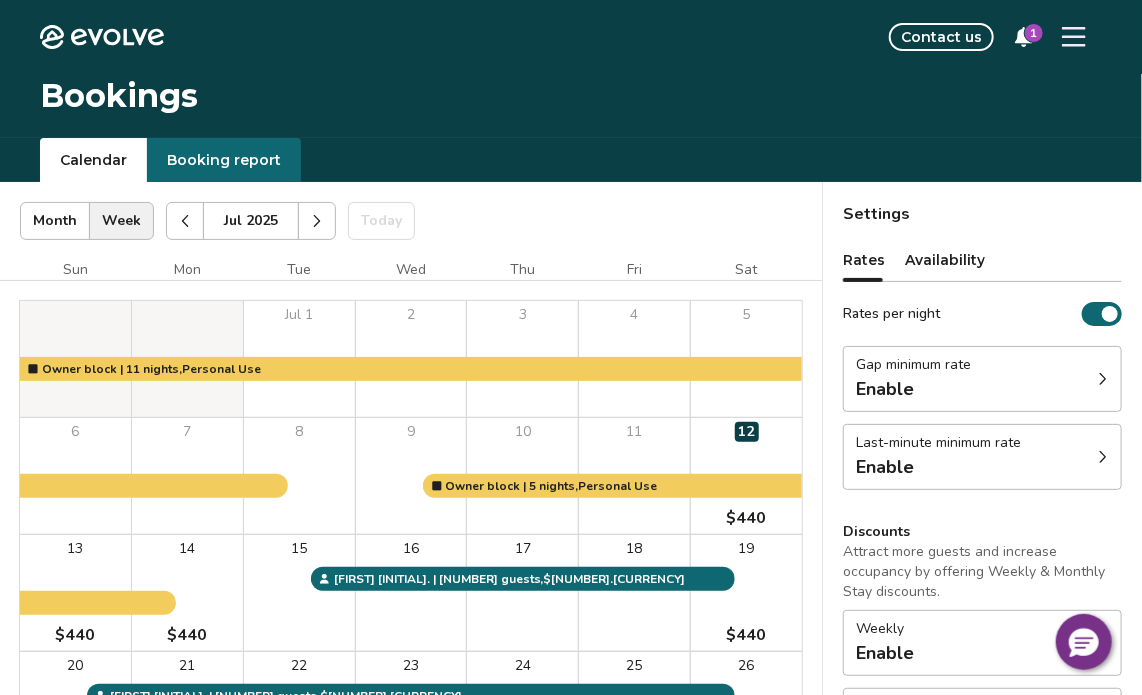 click on "Booking report" at bounding box center [224, 160] 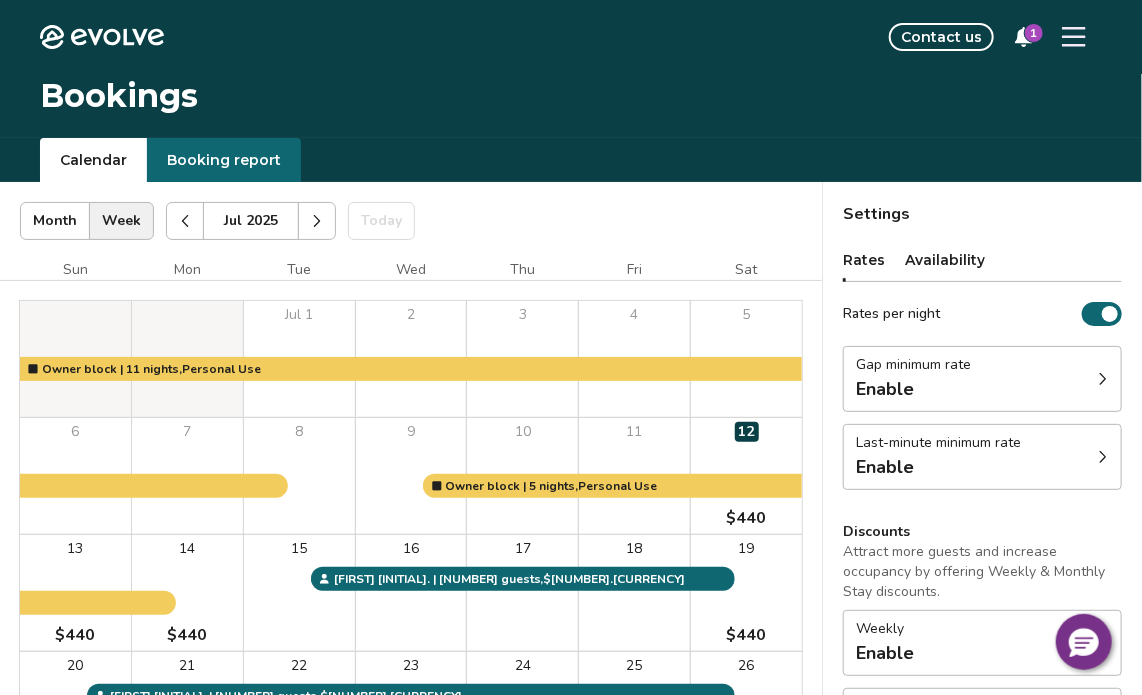 click on "Calendar" at bounding box center (93, 160) 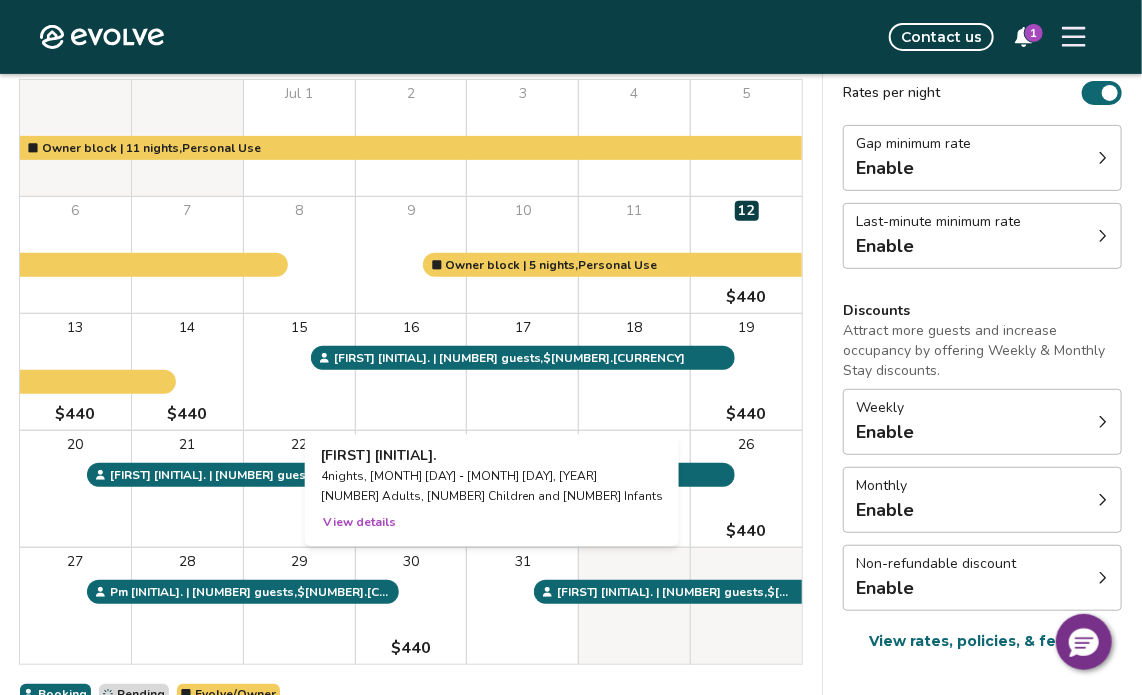 scroll, scrollTop: 0, scrollLeft: 0, axis: both 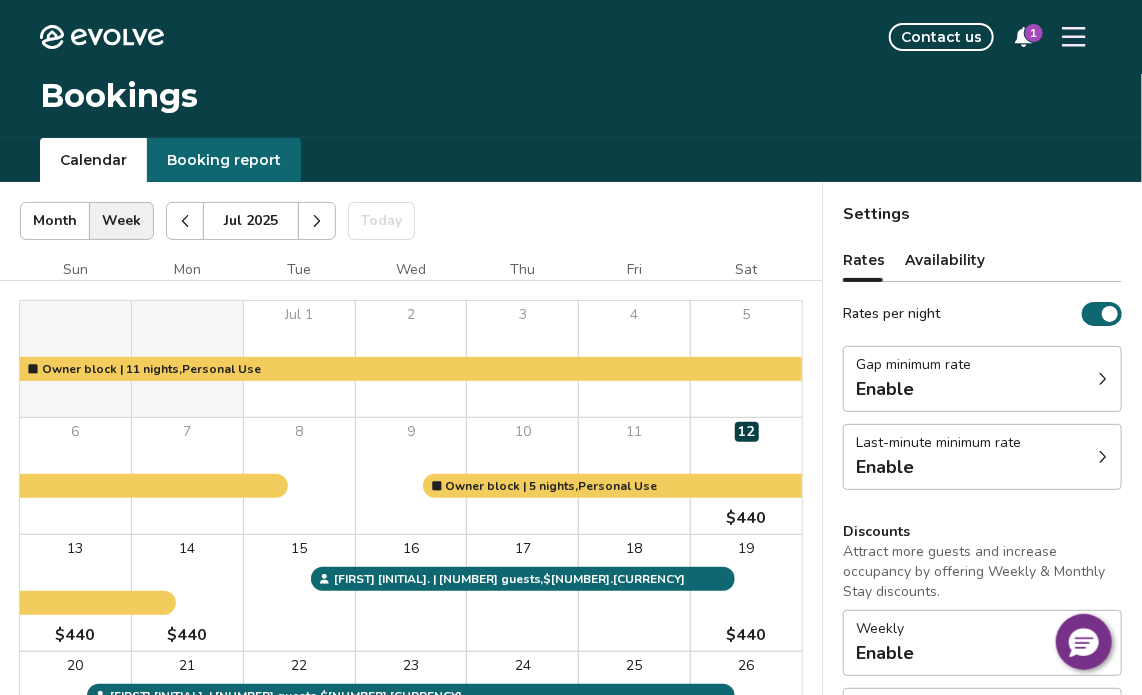 click 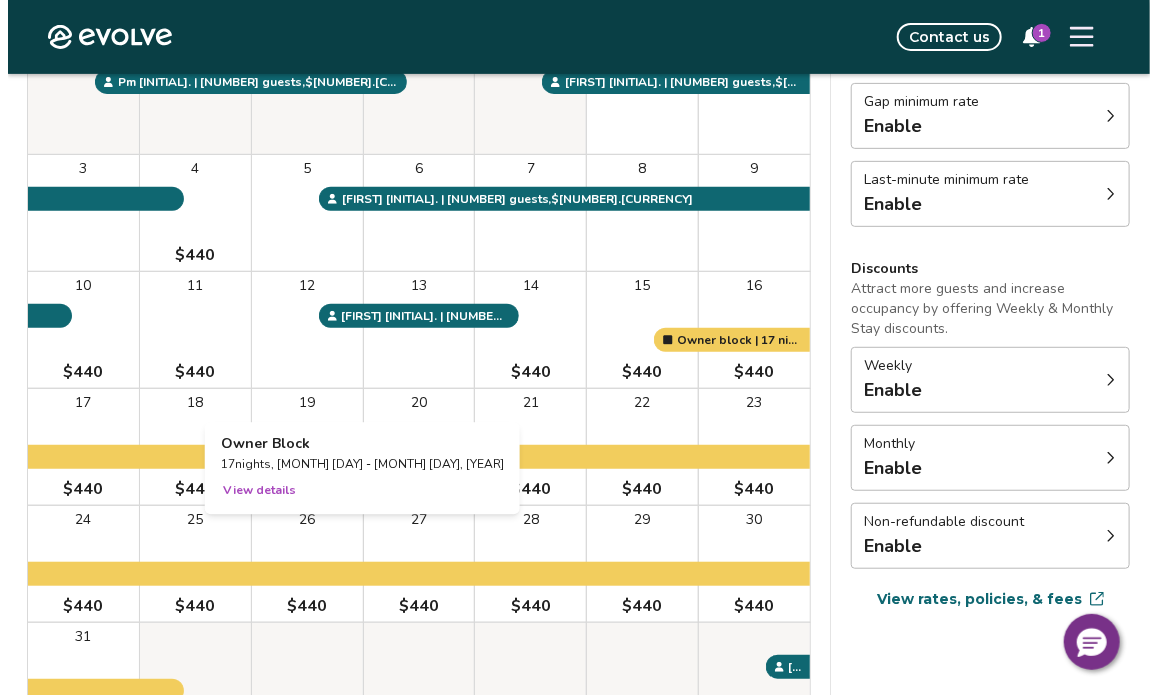 scroll, scrollTop: 0, scrollLeft: 0, axis: both 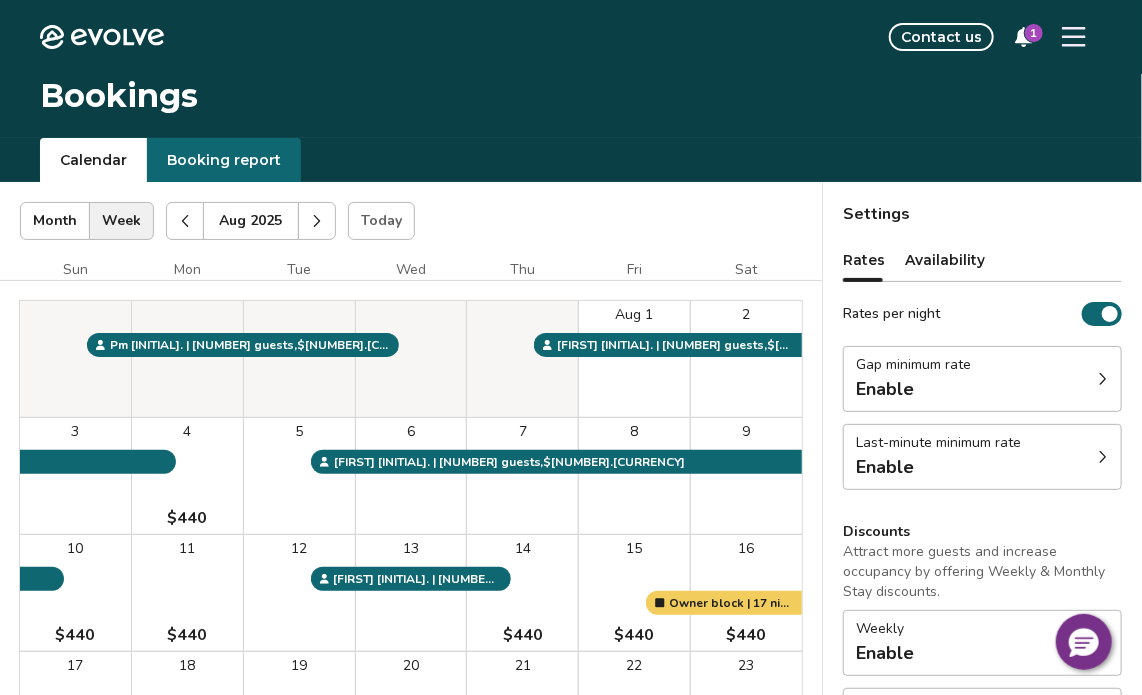 click at bounding box center (1074, 37) 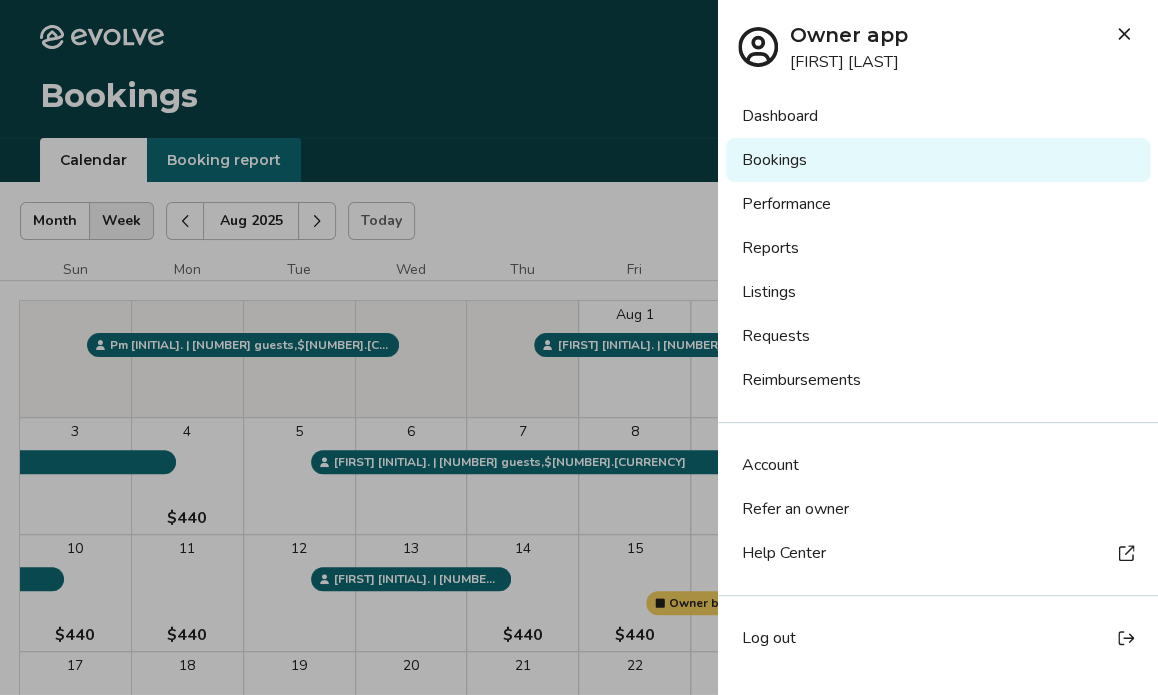 click on "Log out" at bounding box center [938, 638] 